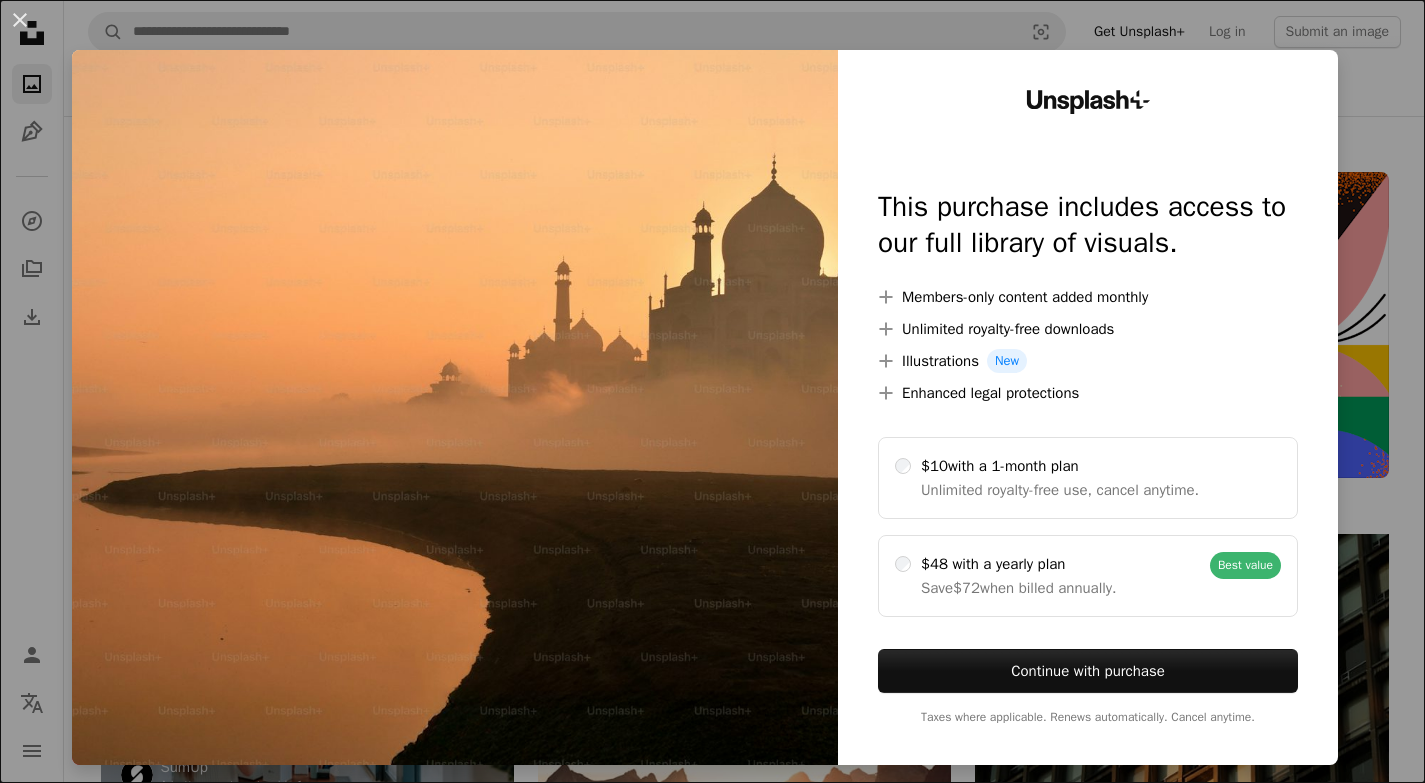 scroll, scrollTop: 1000, scrollLeft: 0, axis: vertical 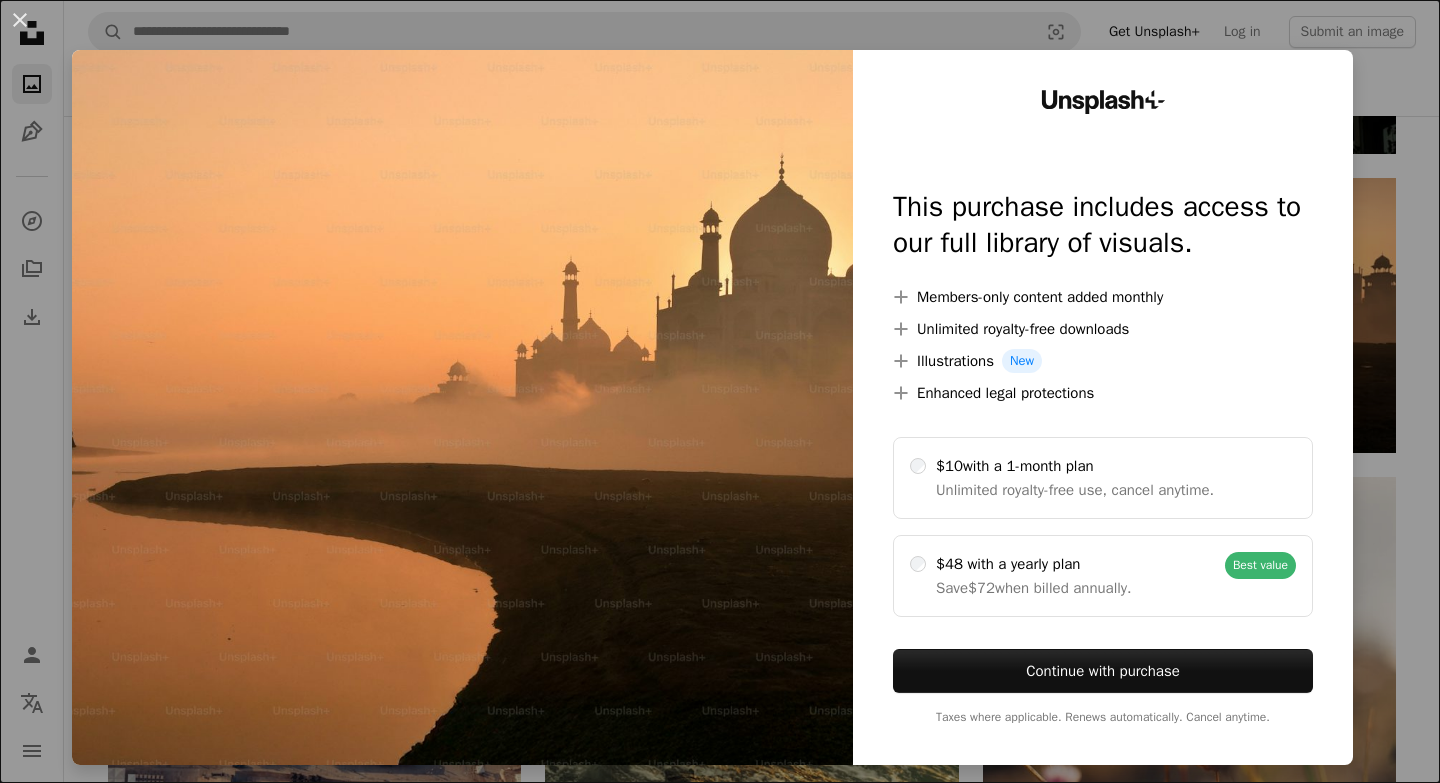 click at bounding box center (462, 407) 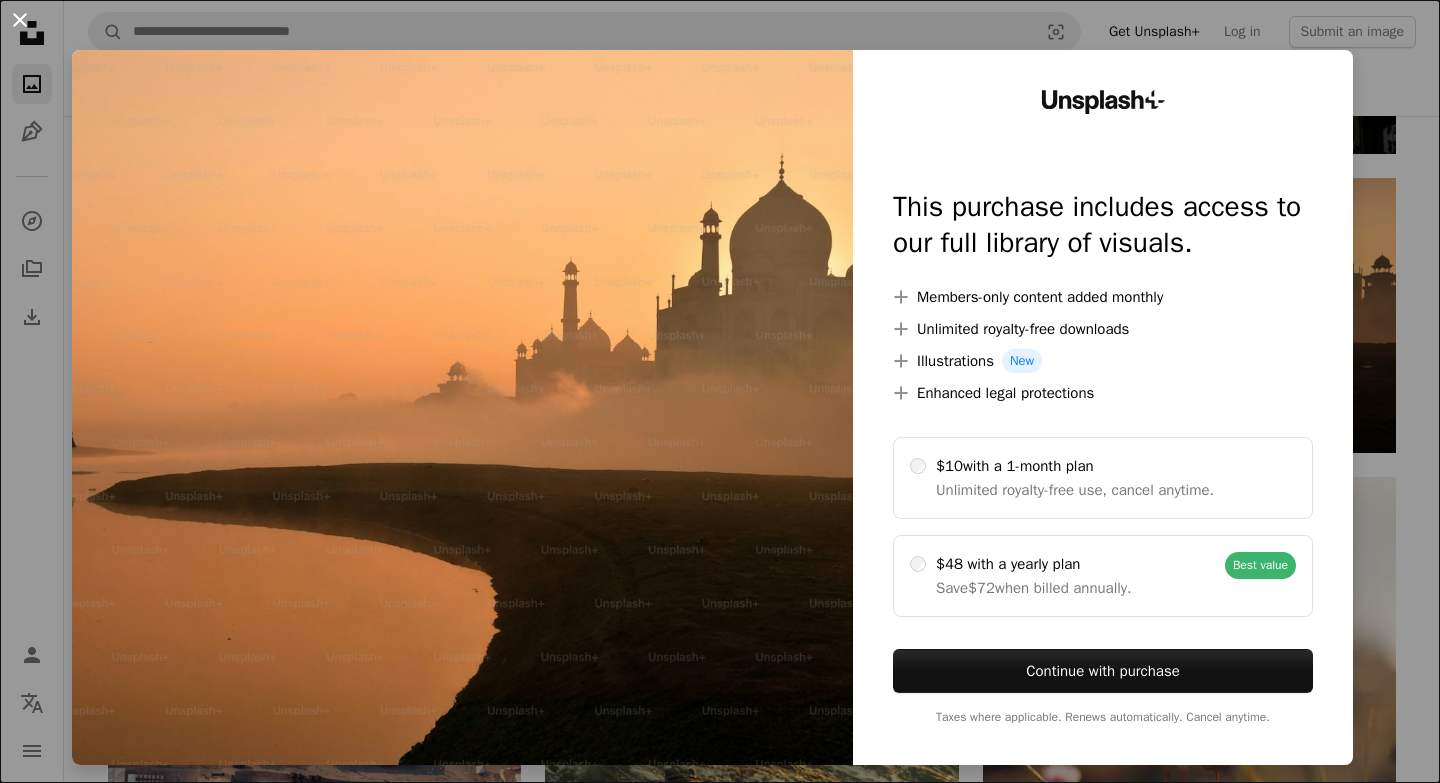 click on "An X shape" at bounding box center (20, 20) 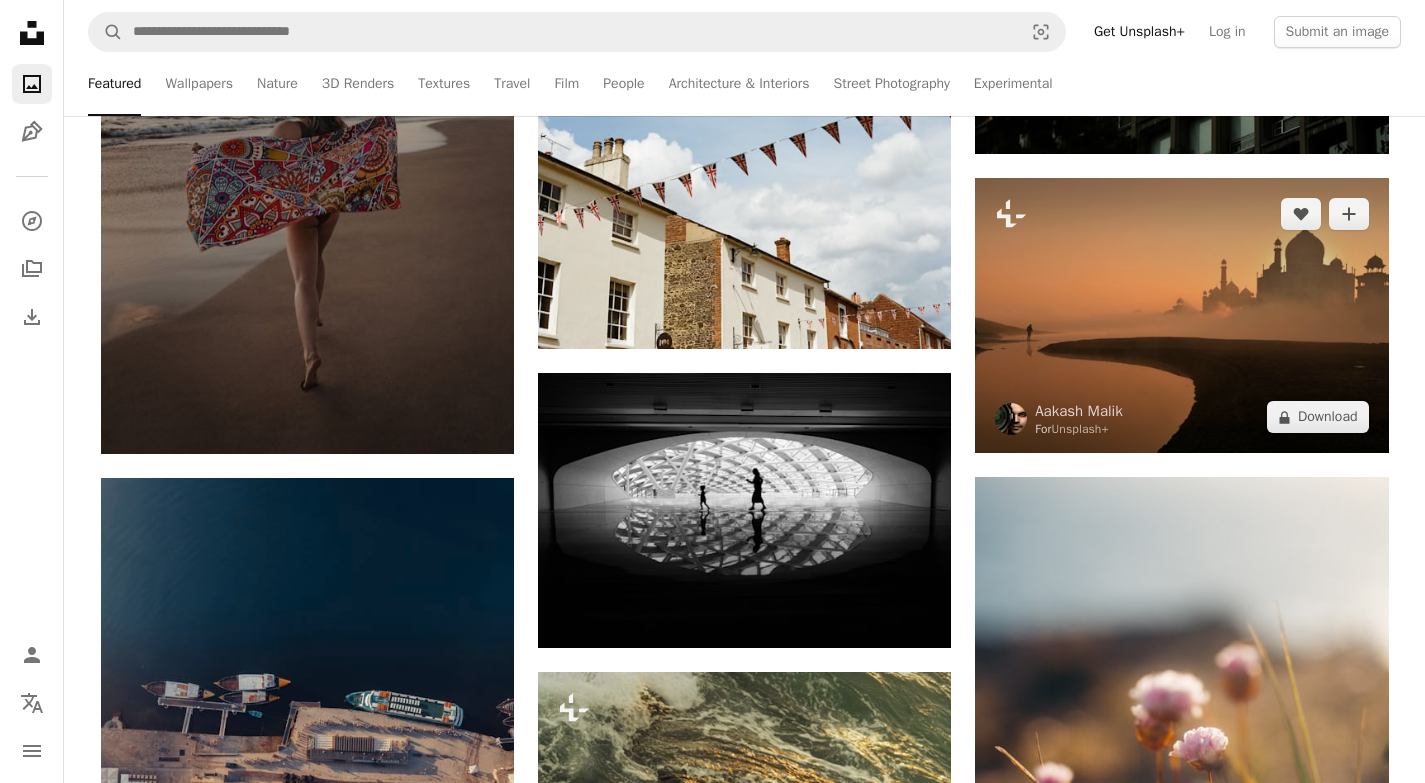 drag, startPoint x: 1379, startPoint y: 431, endPoint x: 1052, endPoint y: 309, distance: 349.01718 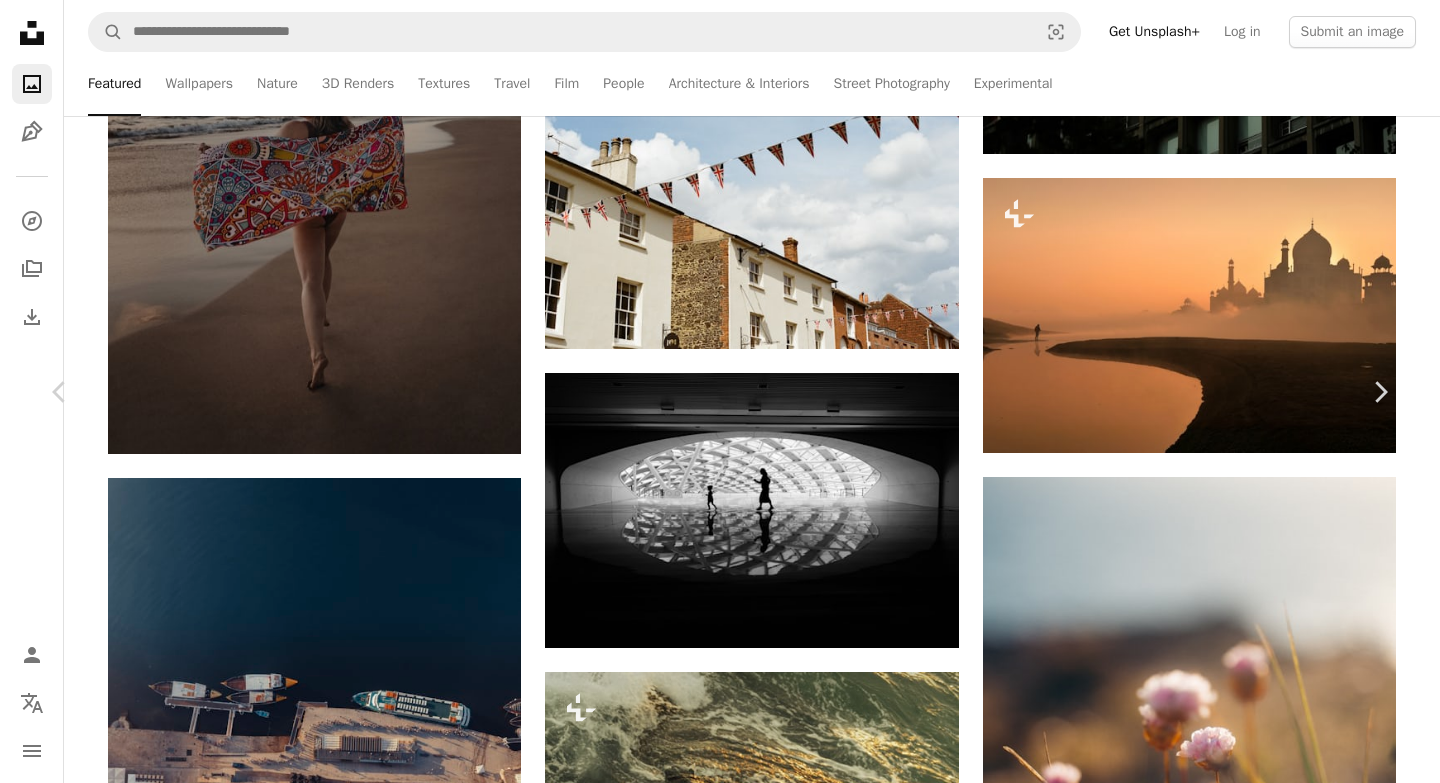 click on "A lock   Download" at bounding box center (1229, 3676) 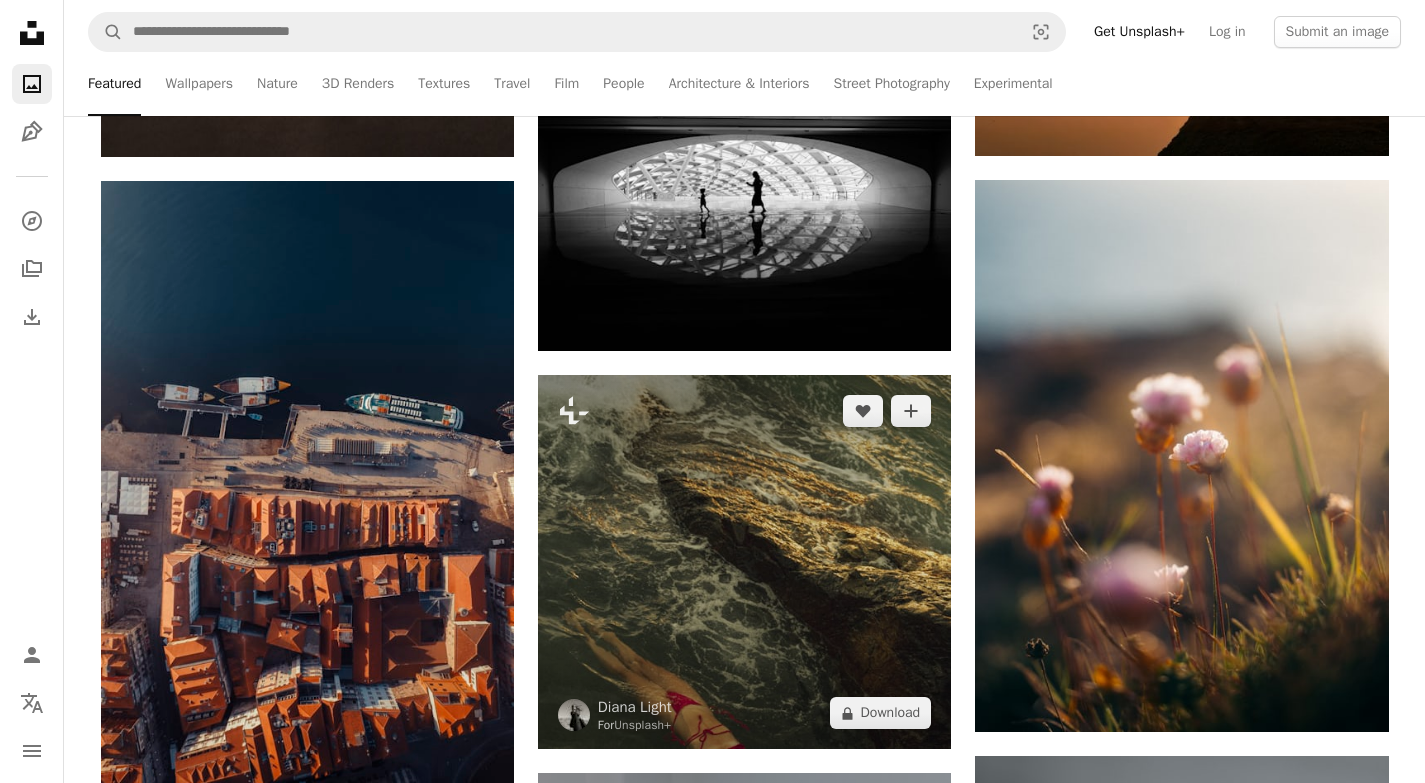 scroll, scrollTop: 1400, scrollLeft: 0, axis: vertical 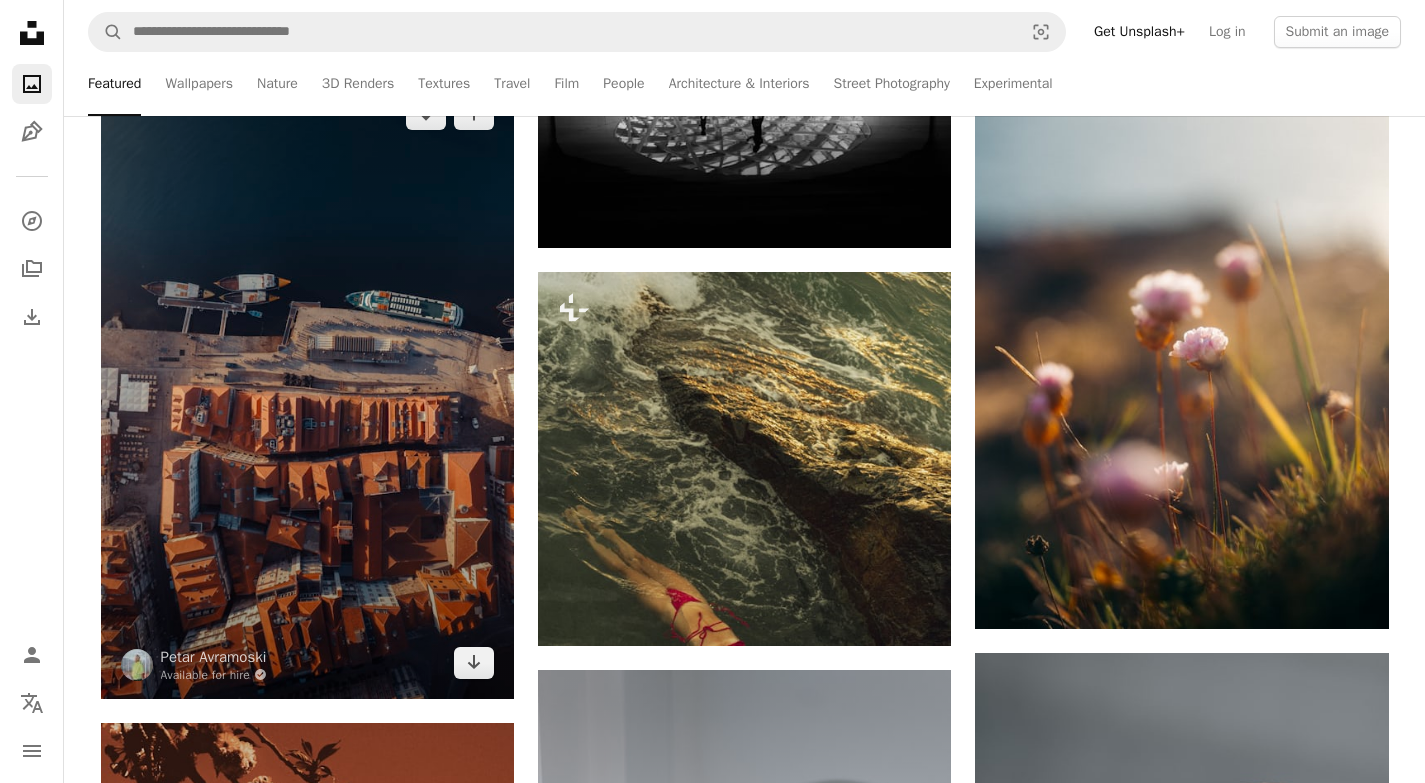 click at bounding box center [307, 388] 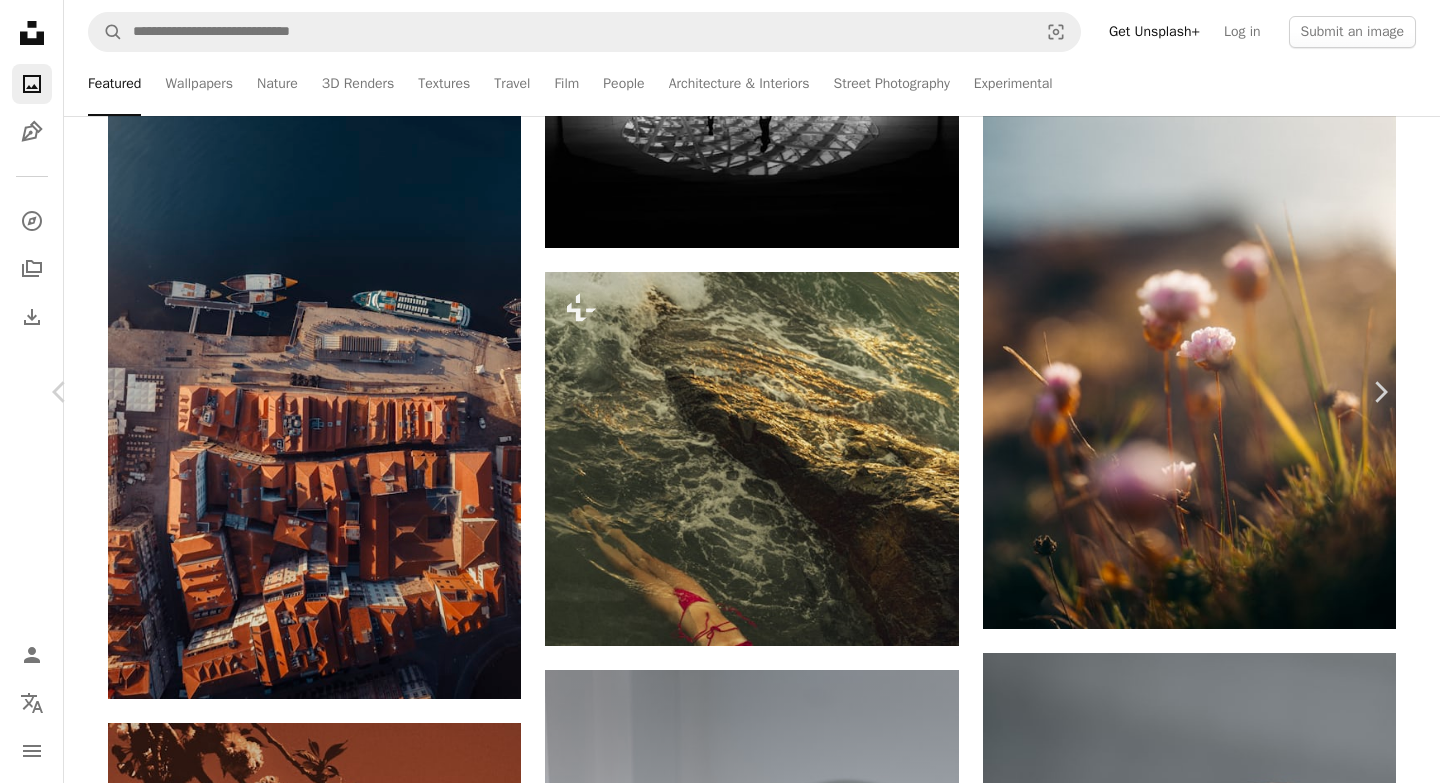 click on "More Actions" 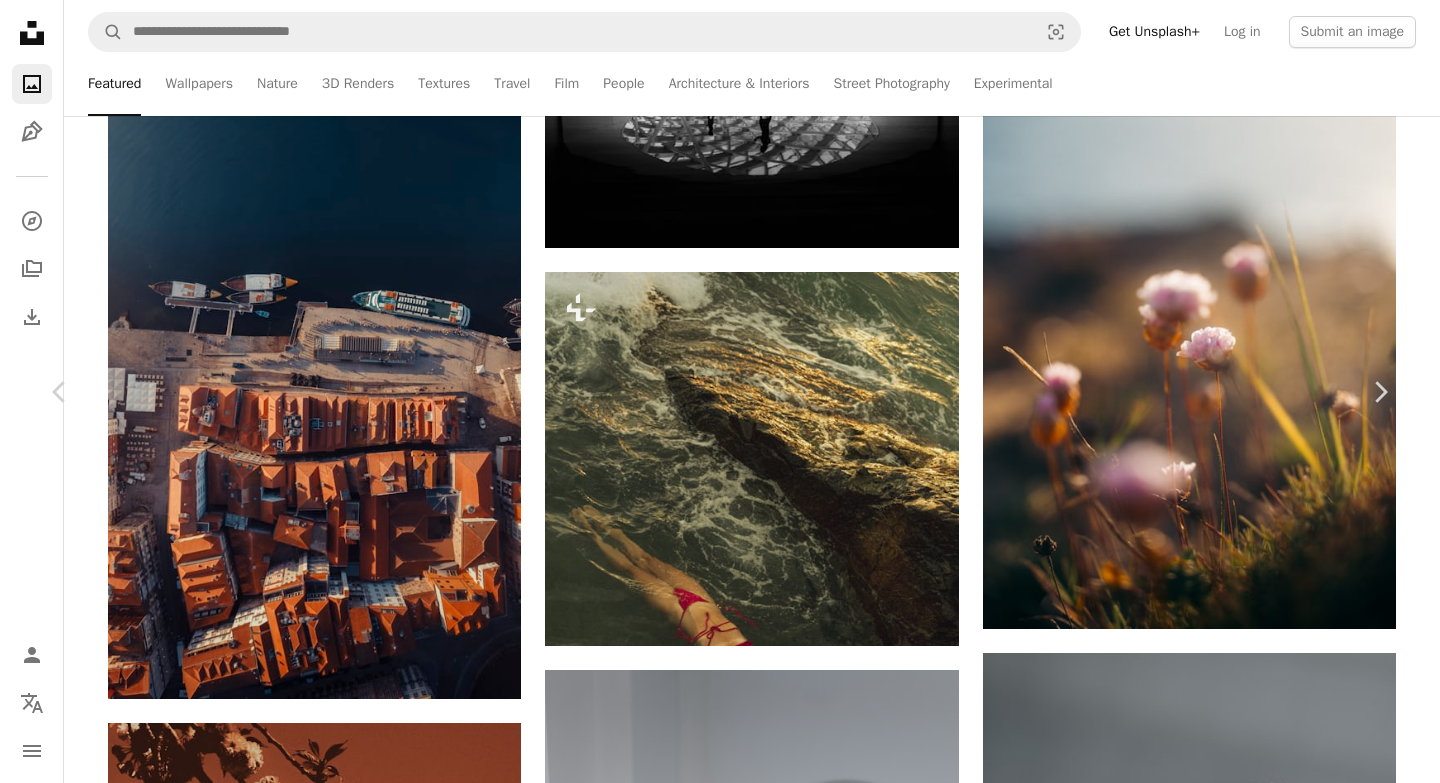 click on "Download free" at bounding box center (1191, 3276) 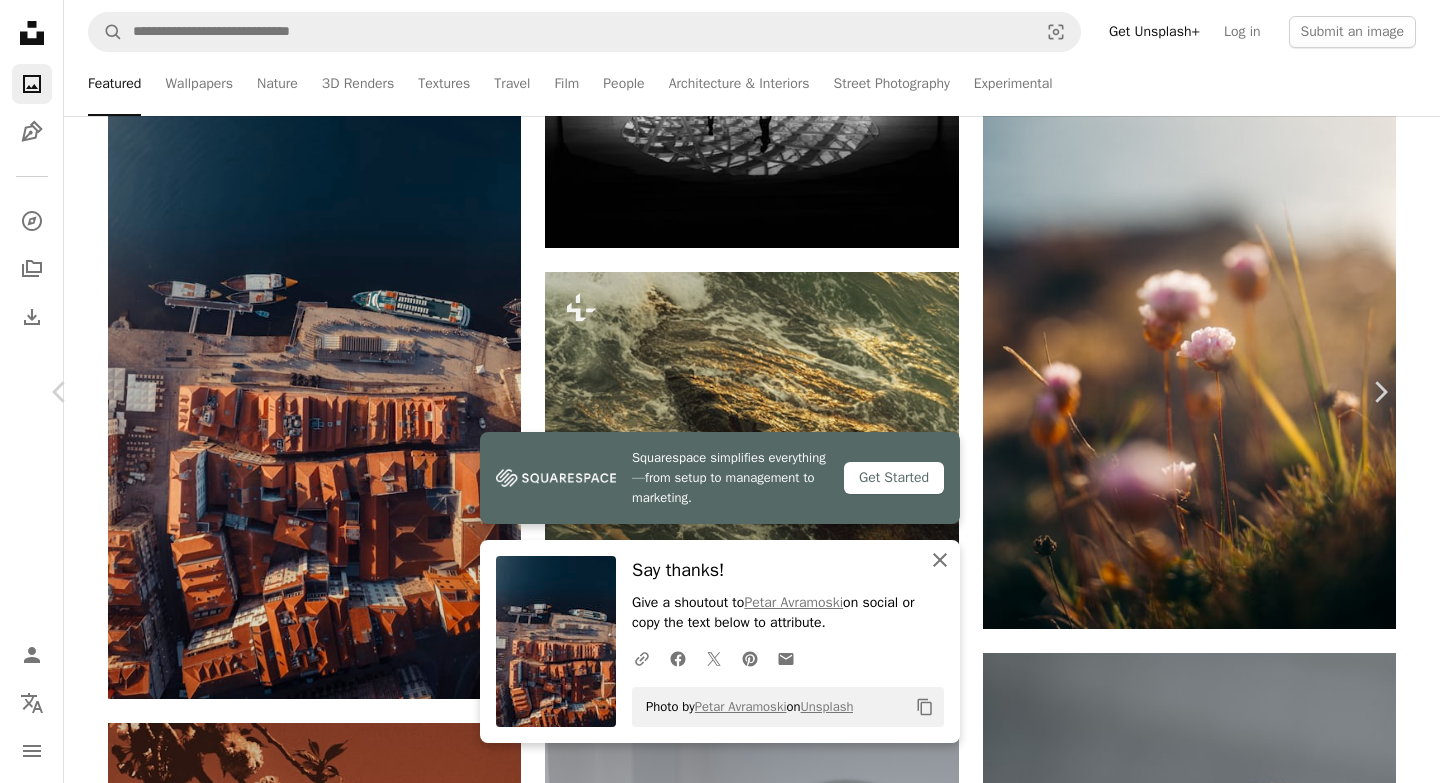 click on "An X shape Close" at bounding box center (940, 560) 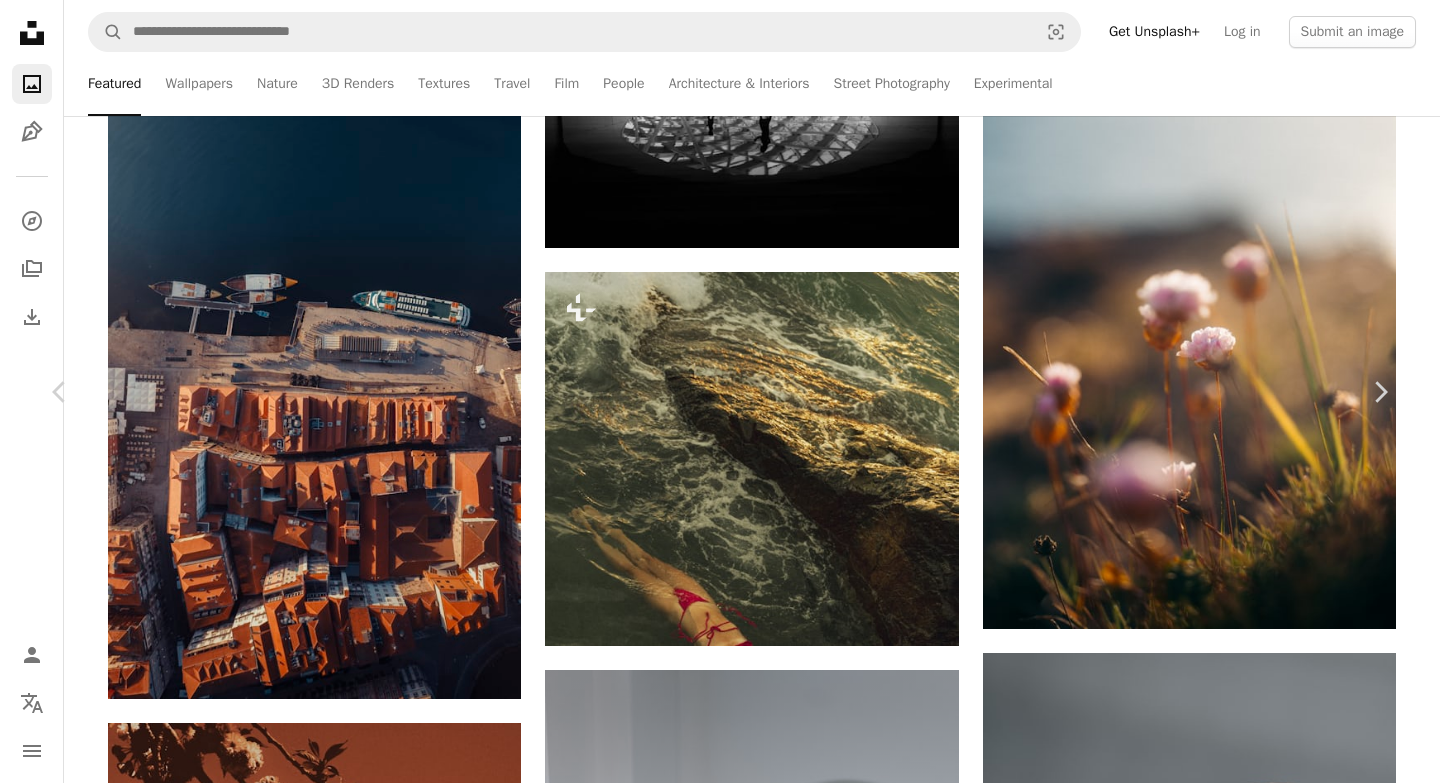click on "[FIRST] [LAST] Available for hire A checkmark inside of a circle A heart A plus sign Edit image   Plus sign for Unsplash+ Download free Chevron down Zoom in Views 25,870 Downloads 45 Featured in Photos A forward-right arrow Share Info icon Info More Actions A map marker [CITY], [STATE], [COUNTRY] Calendar outlined Published  2 days ago Camera DJI, FC3411 Safety Free to use under the  Unsplash License [COUNTRY] drone [CITY] building human airplane urban vehicle cityscape outdoors town horizon aircraft aerial view waterfront Creative Commons images Browse premium related images on iStock  |  Save 20% with code UNSPLASH20 View more on iStock  ↗ Related images A heart A plus sign [FIRST] [LAST] Available for hire A checkmark inside of a circle Arrow pointing down A heart A plus sign [FIRST] [LAST] Available for hire A checkmark inside of a circle Arrow pointing down A heart A plus sign [FIRST] [LAST] Available for hire A checkmark inside of a circle Arrow pointing down A heart" at bounding box center (720, 3620) 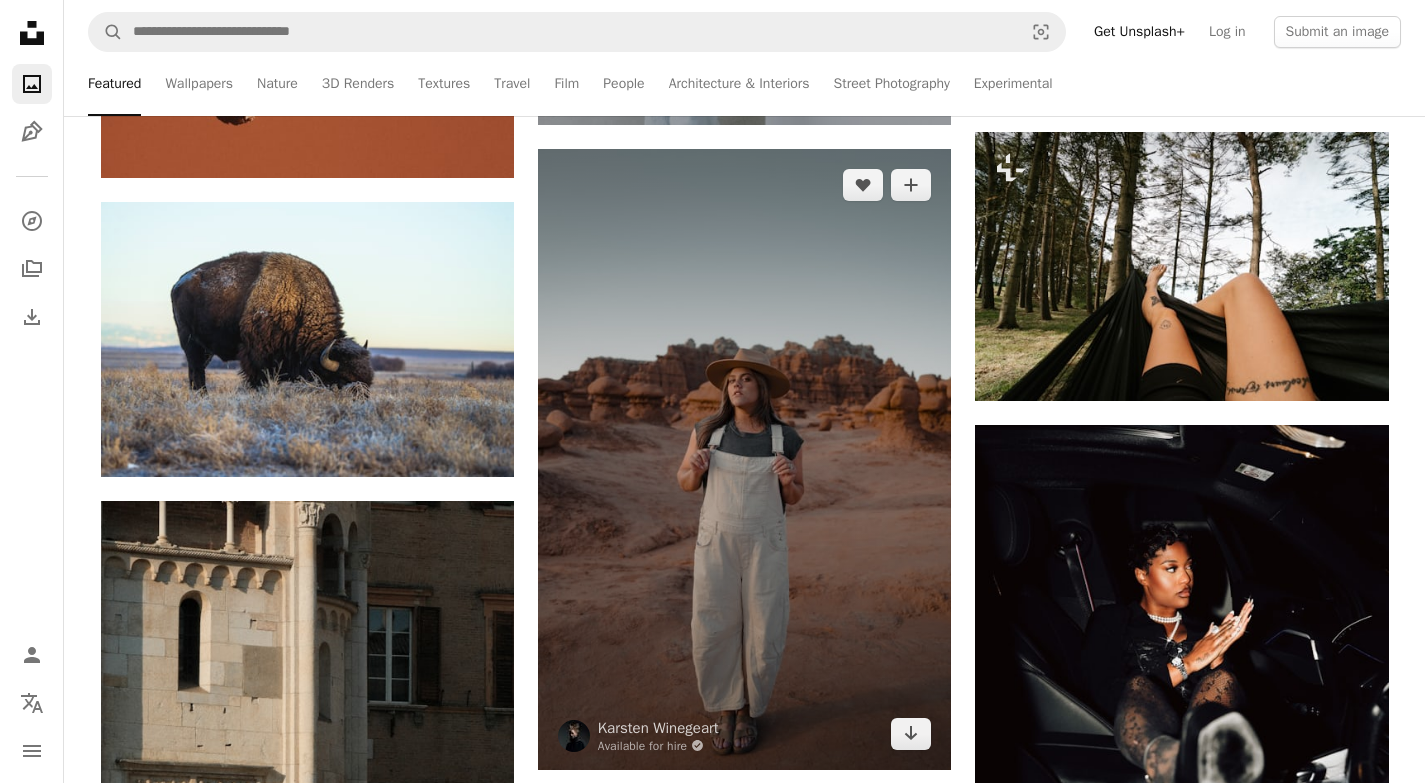 scroll, scrollTop: 2600, scrollLeft: 0, axis: vertical 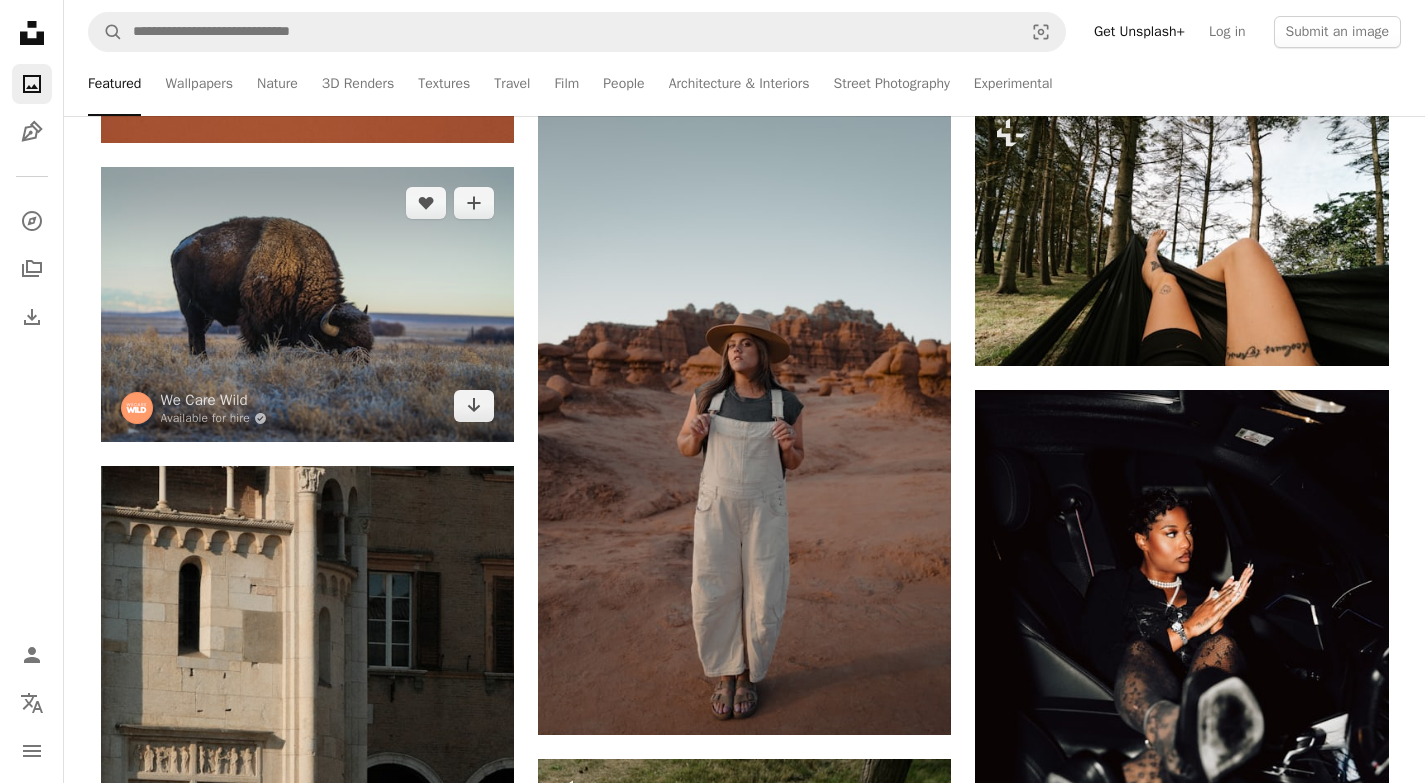 drag, startPoint x: 500, startPoint y: 314, endPoint x: 476, endPoint y: 383, distance: 73.05477 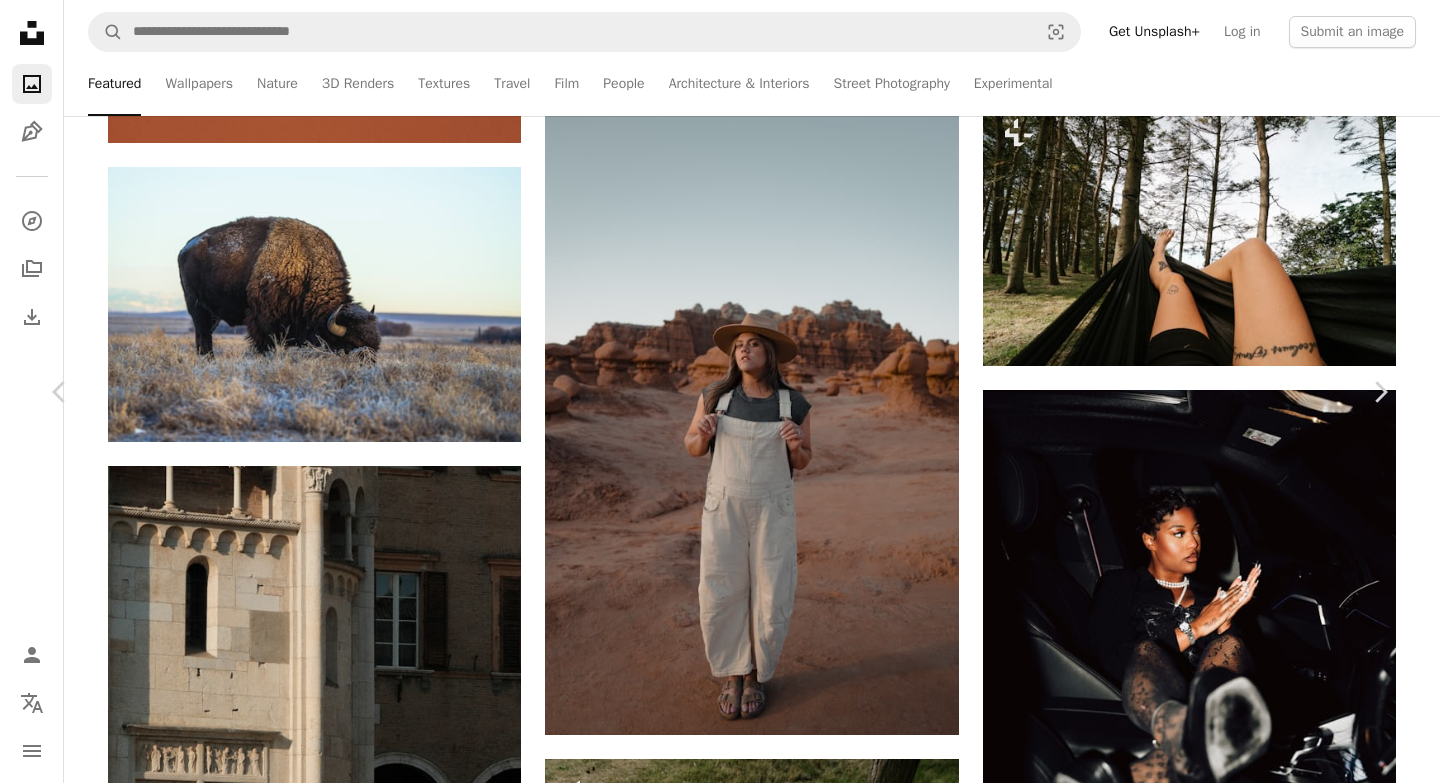 click on "Download free" at bounding box center [1191, 4370] 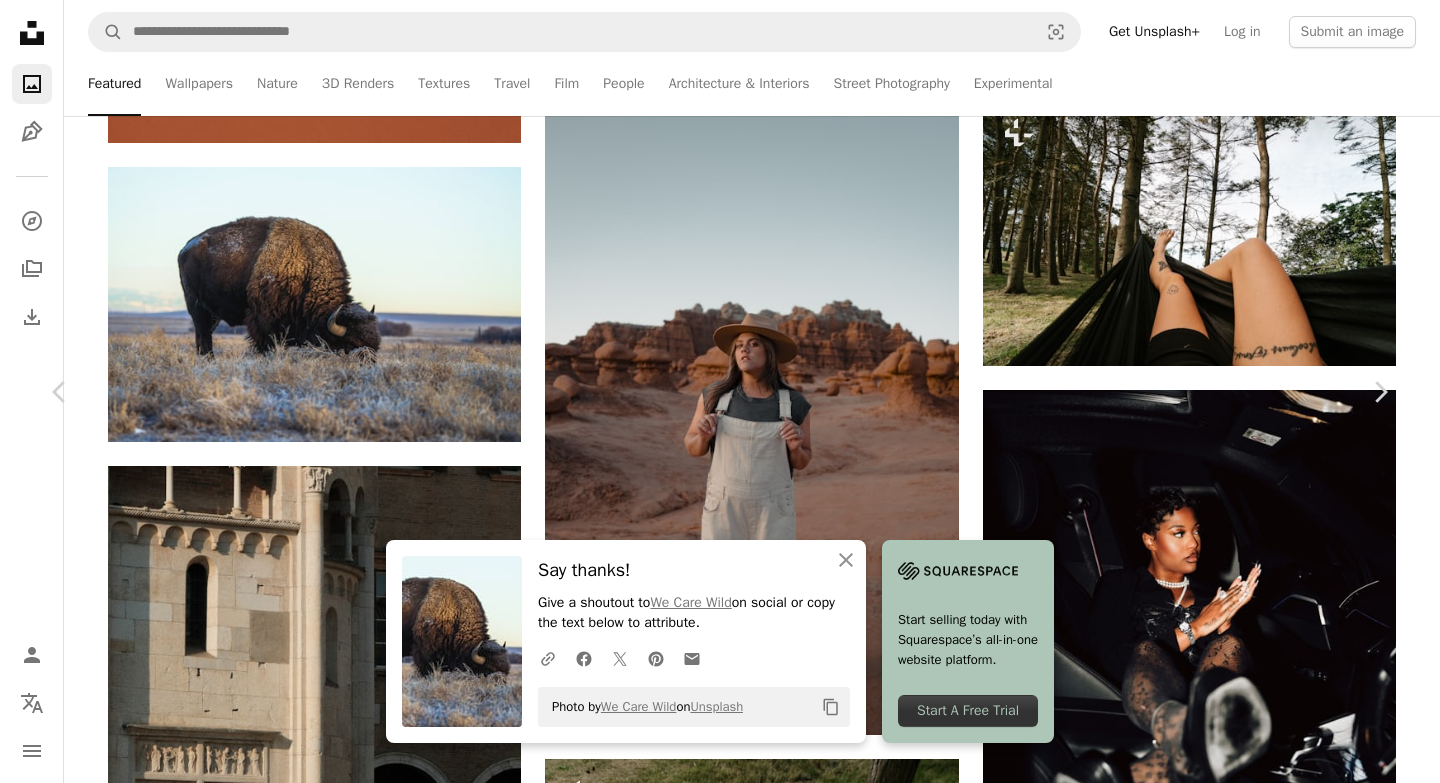 click on "An X shape" at bounding box center [20, 20] 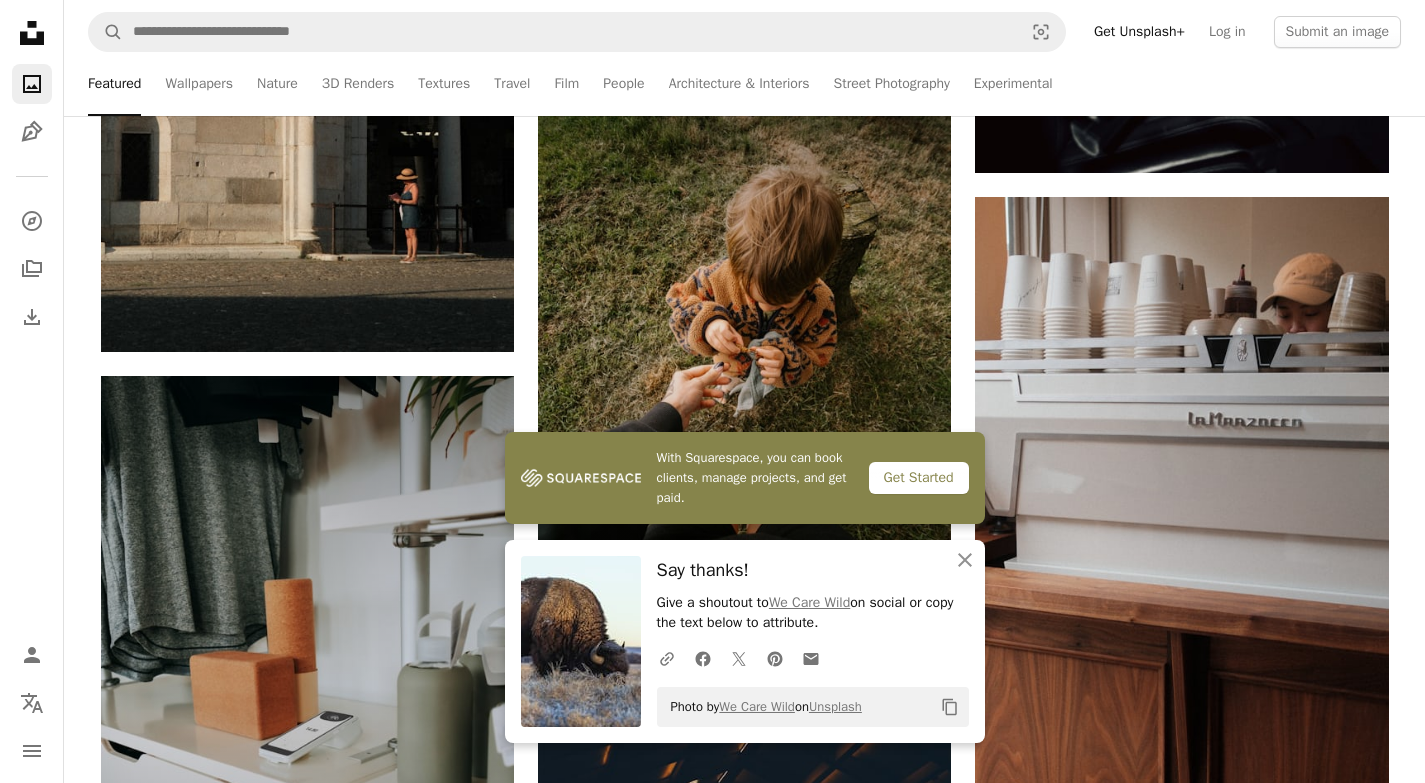 scroll, scrollTop: 3400, scrollLeft: 0, axis: vertical 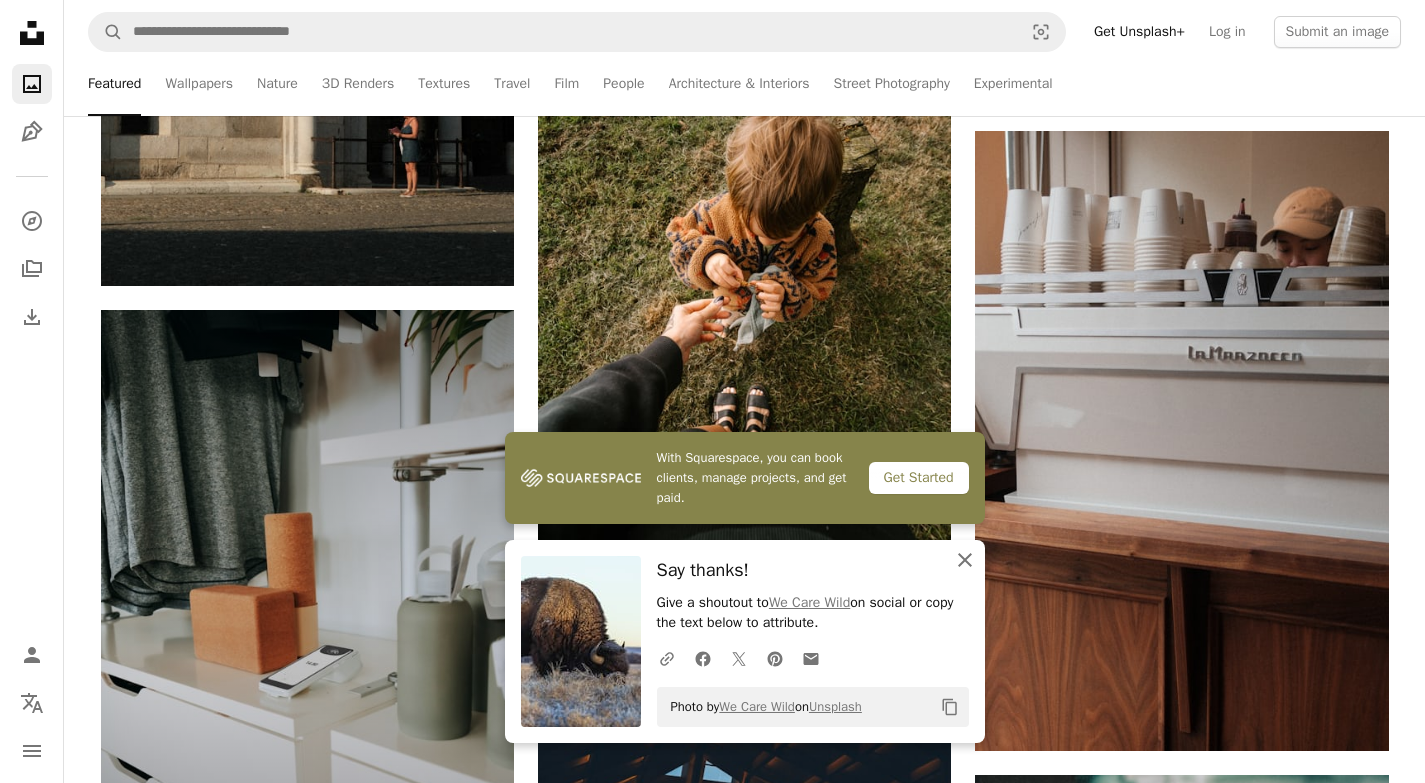 click on "An X shape" 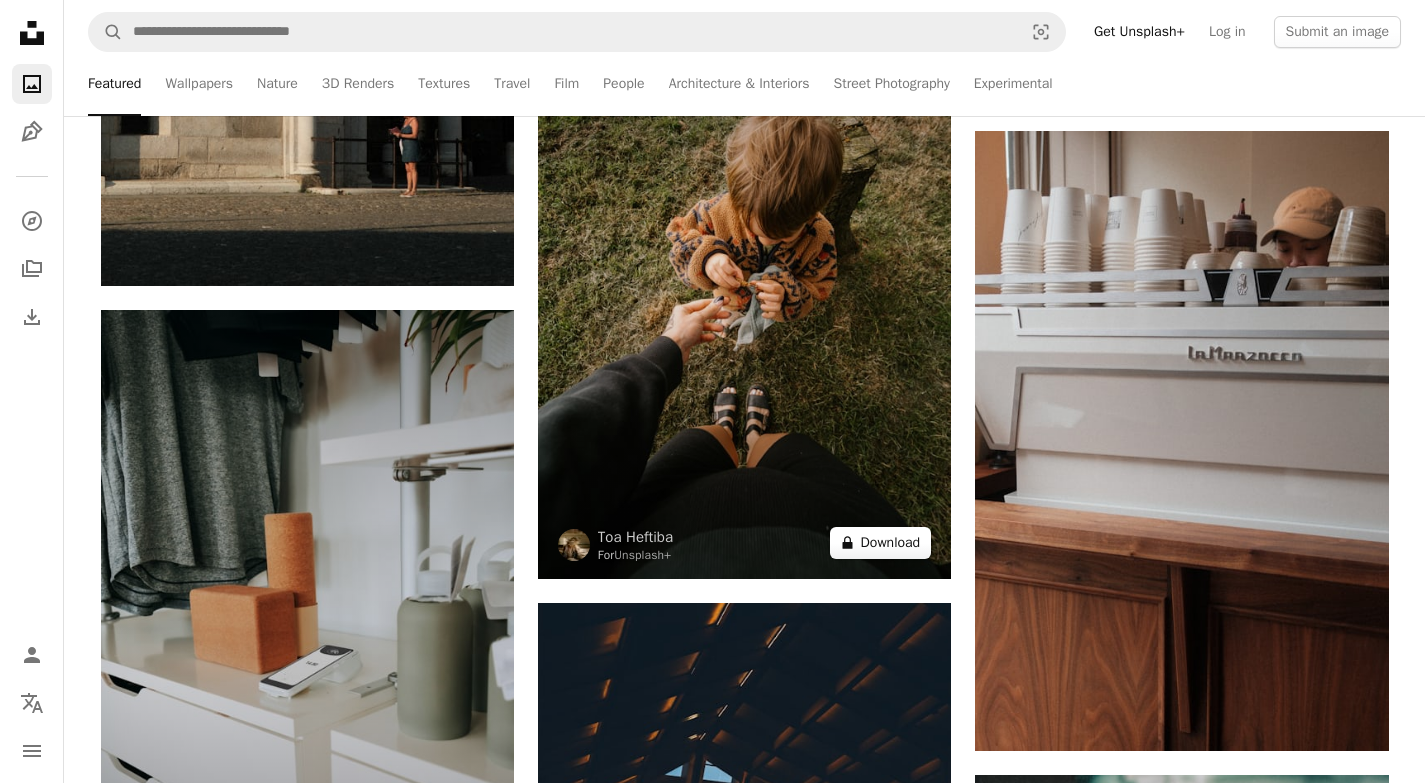 click on "A lock   Download" at bounding box center [881, 543] 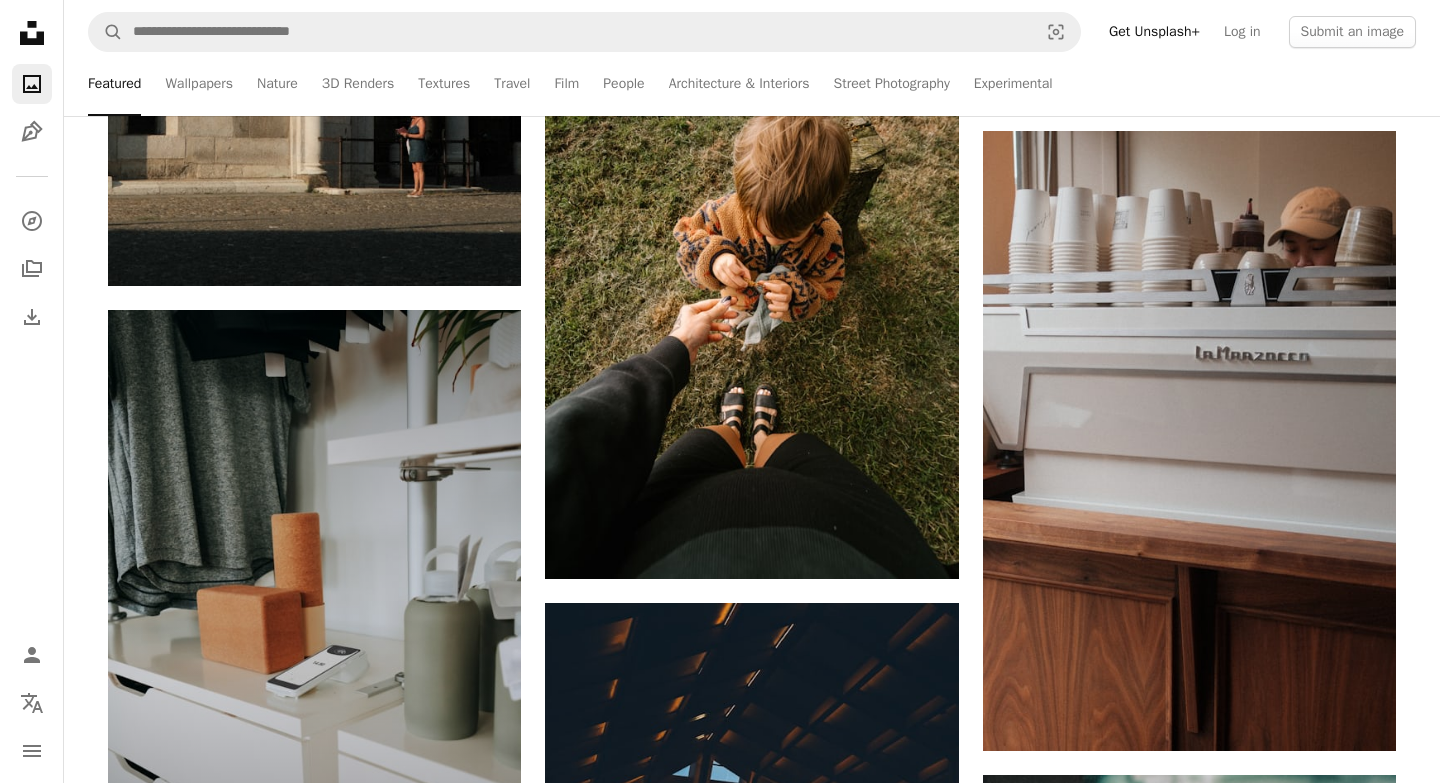 click on "An X shape" at bounding box center (20, 20) 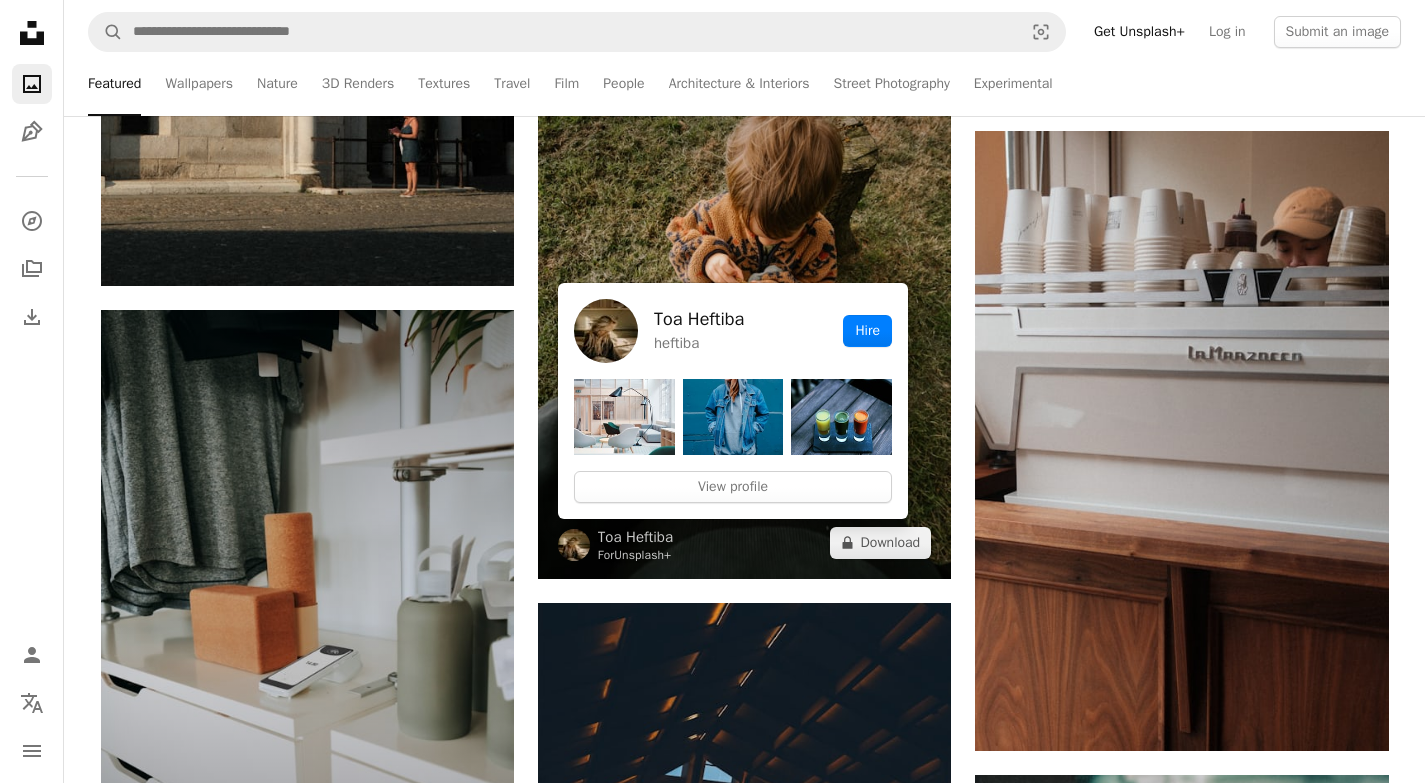 click on "Unsplash+" at bounding box center (642, 555) 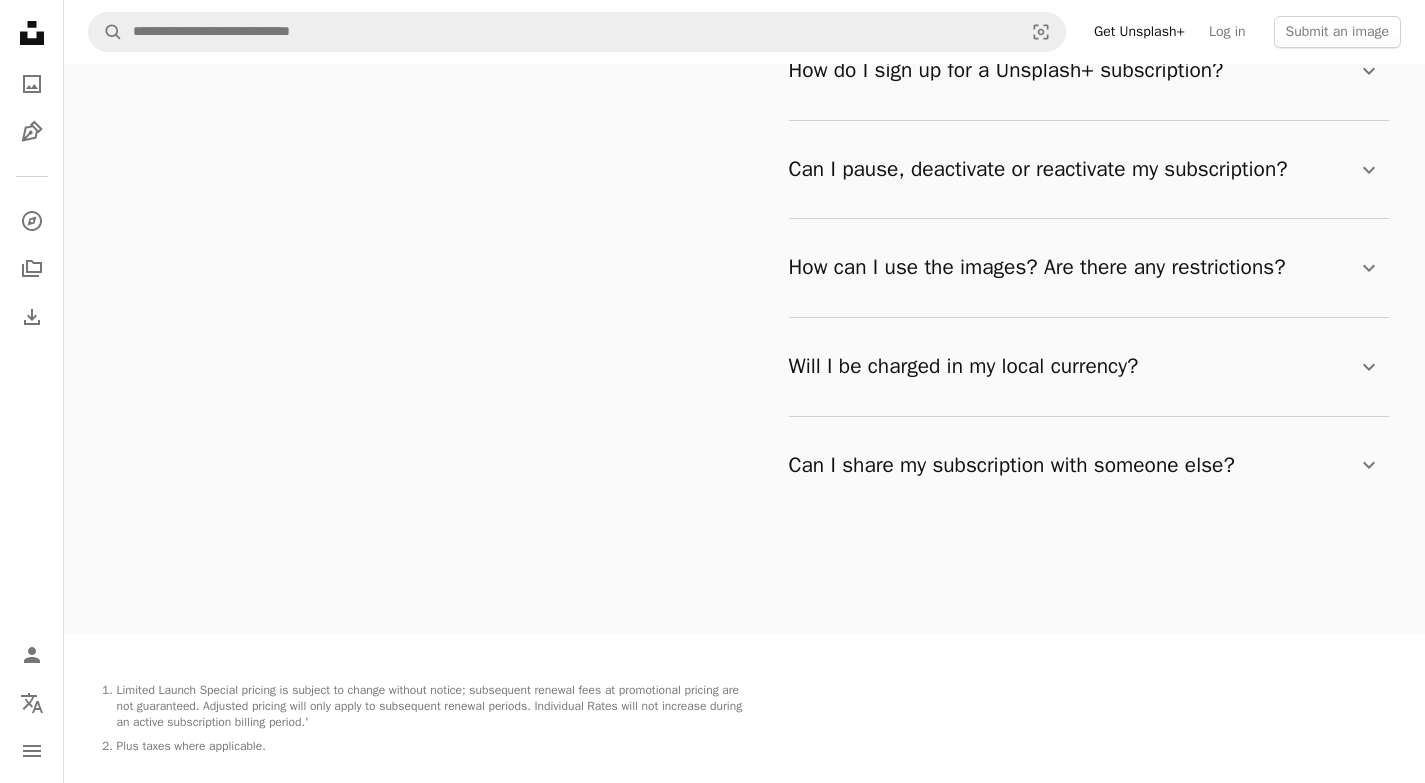 scroll, scrollTop: 0, scrollLeft: 0, axis: both 